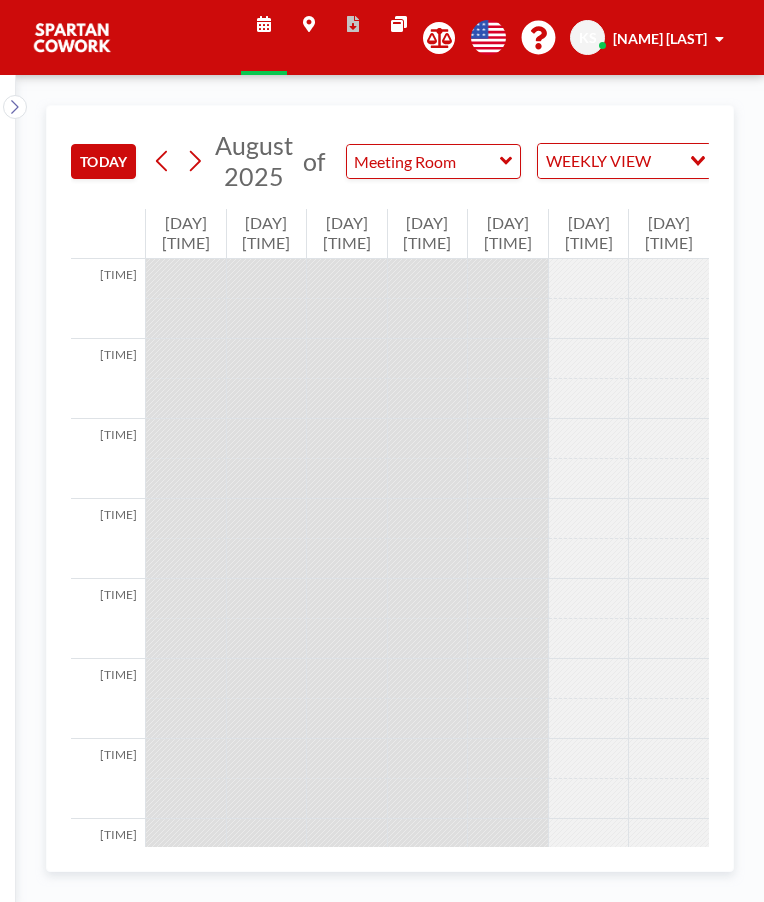 scroll, scrollTop: 0, scrollLeft: 0, axis: both 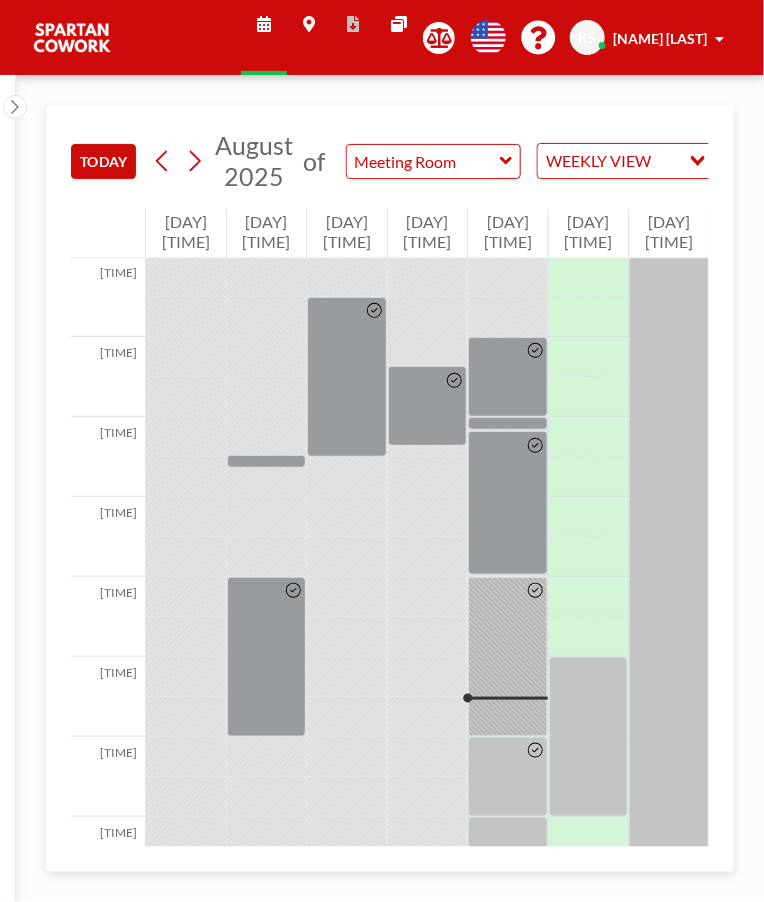 click at bounding box center [267, 657] 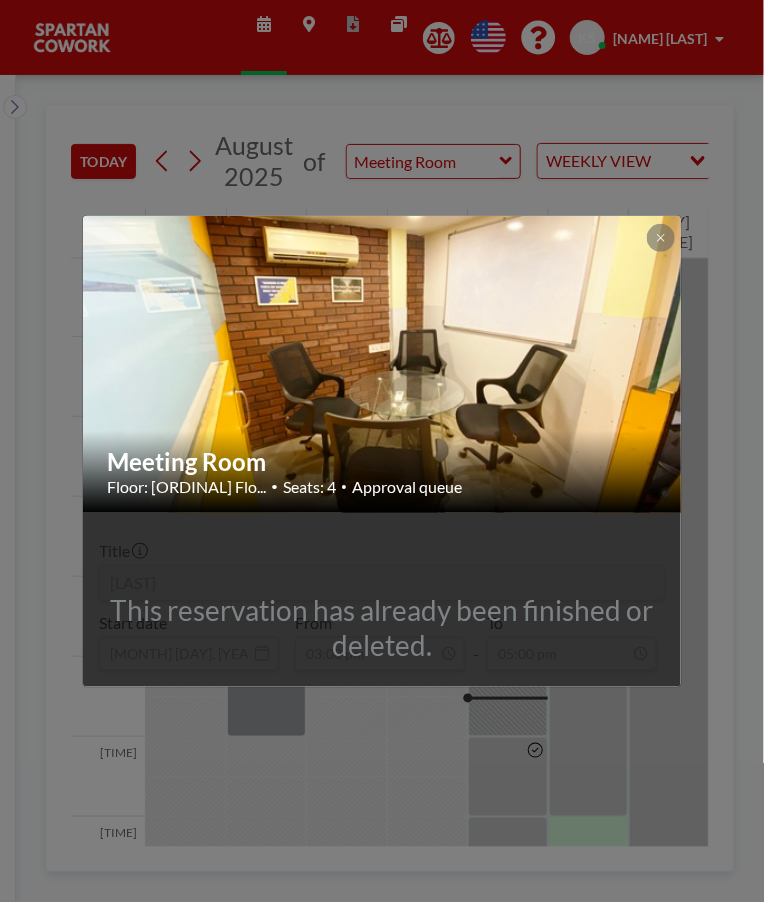 click at bounding box center [383, 364] 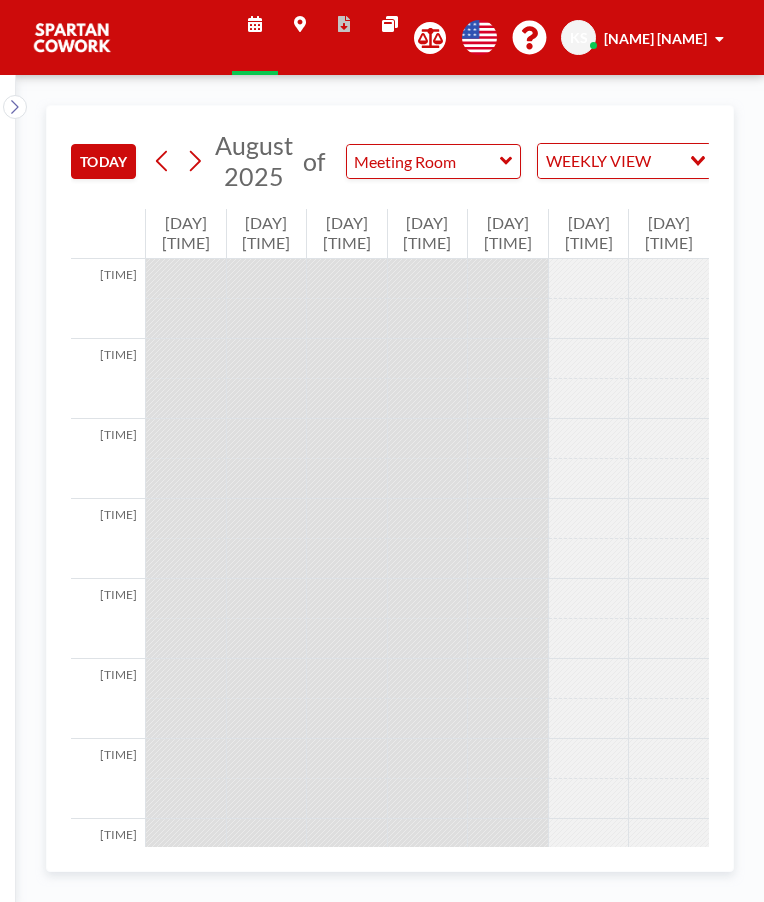 scroll, scrollTop: 0, scrollLeft: 0, axis: both 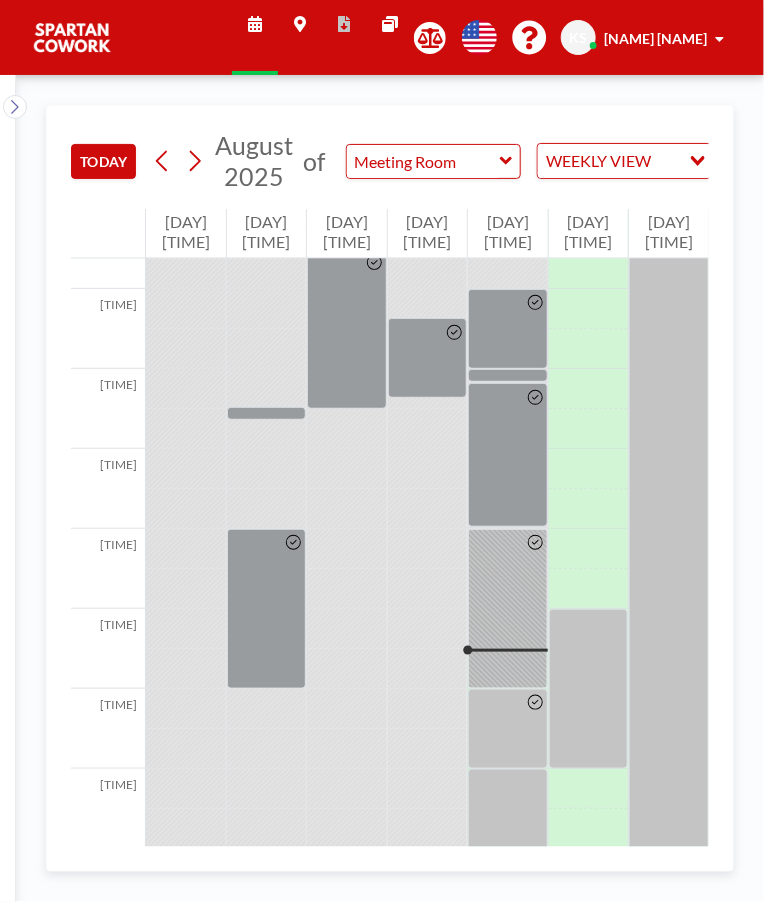click at bounding box center (508, 455) 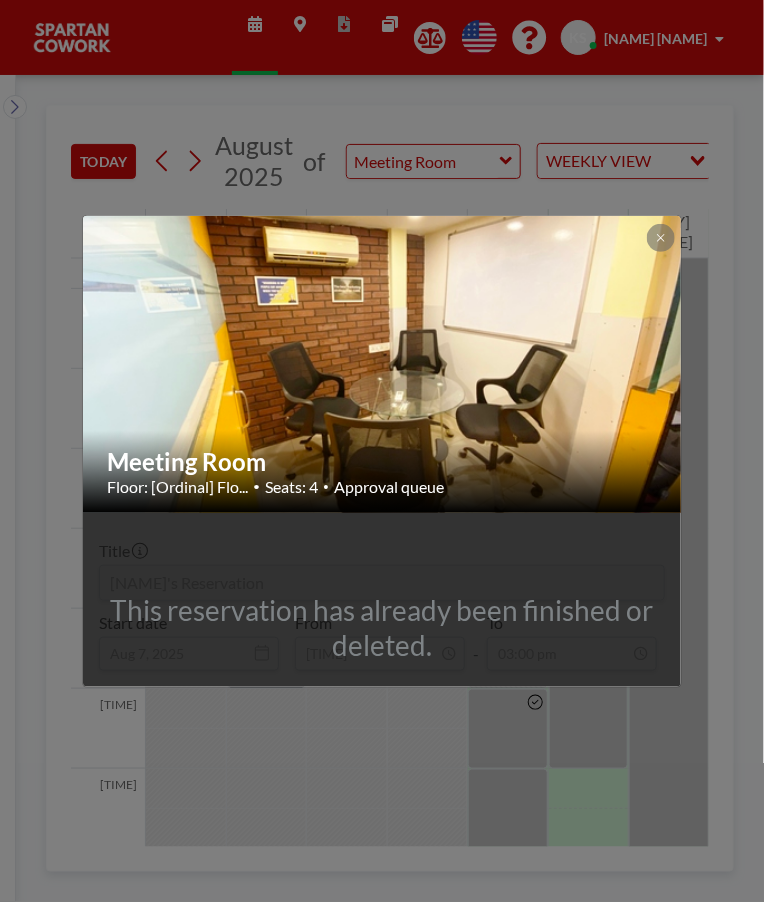 click at bounding box center [383, 364] 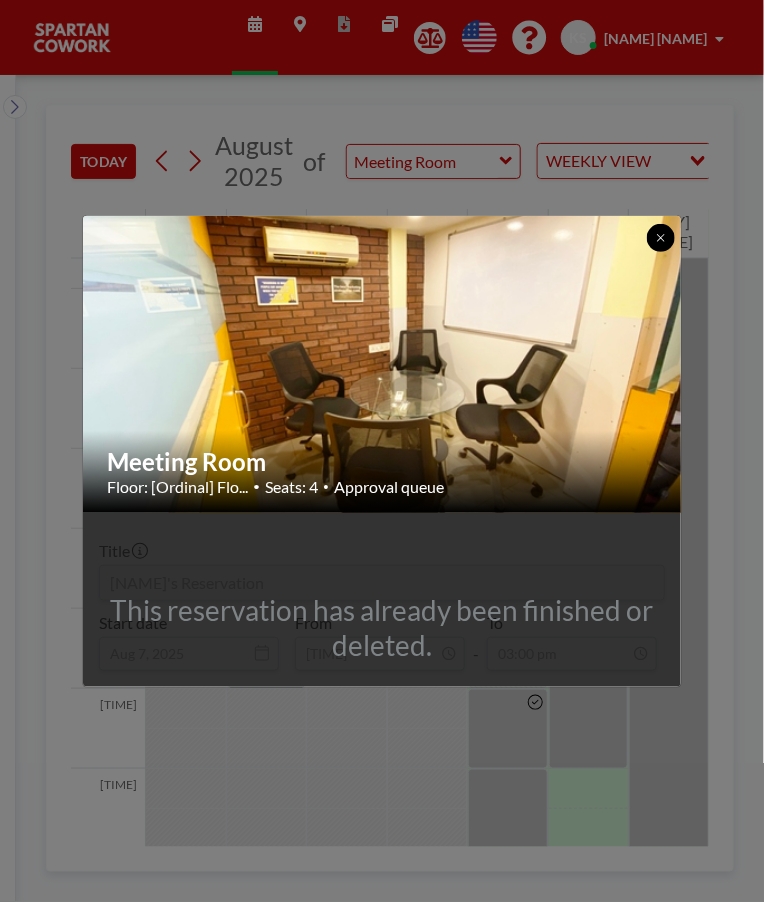 click 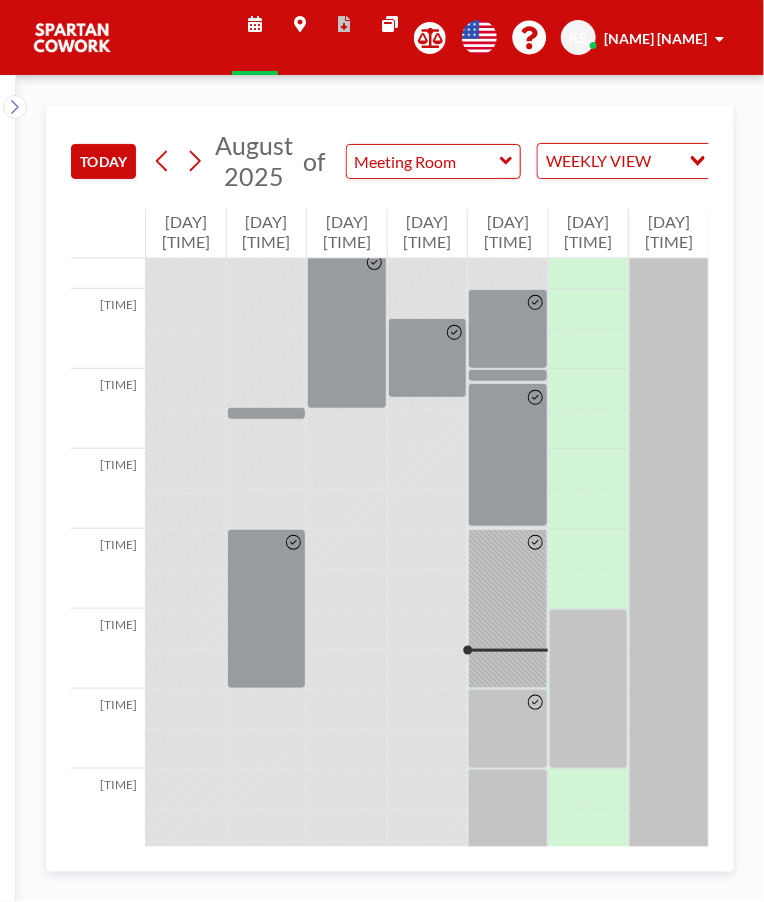 click at bounding box center (535, 455) 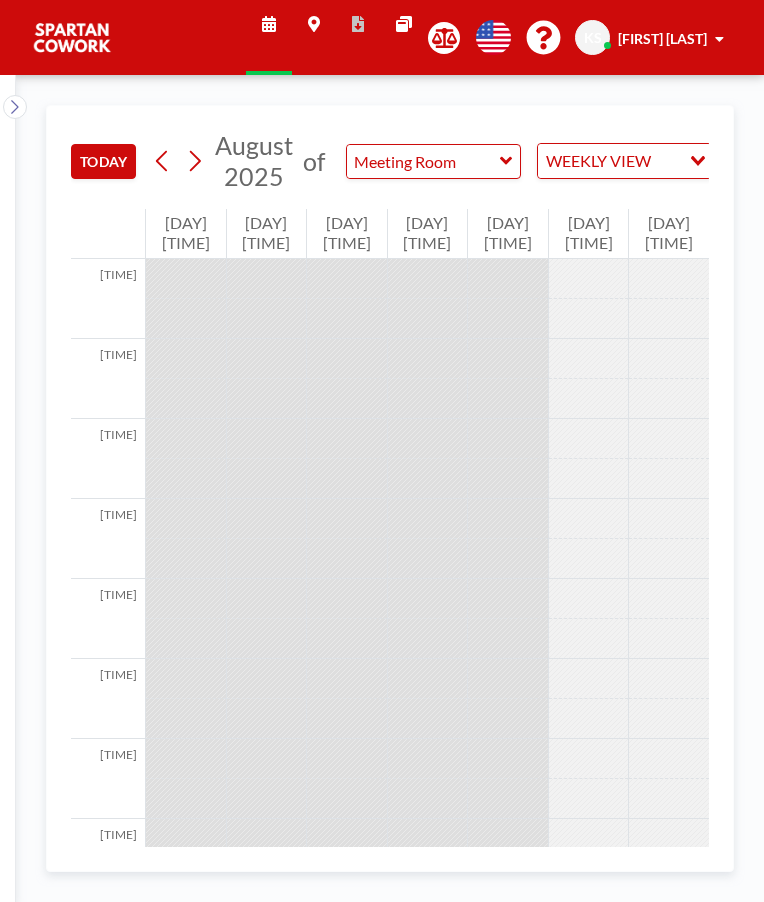 scroll, scrollTop: 0, scrollLeft: 0, axis: both 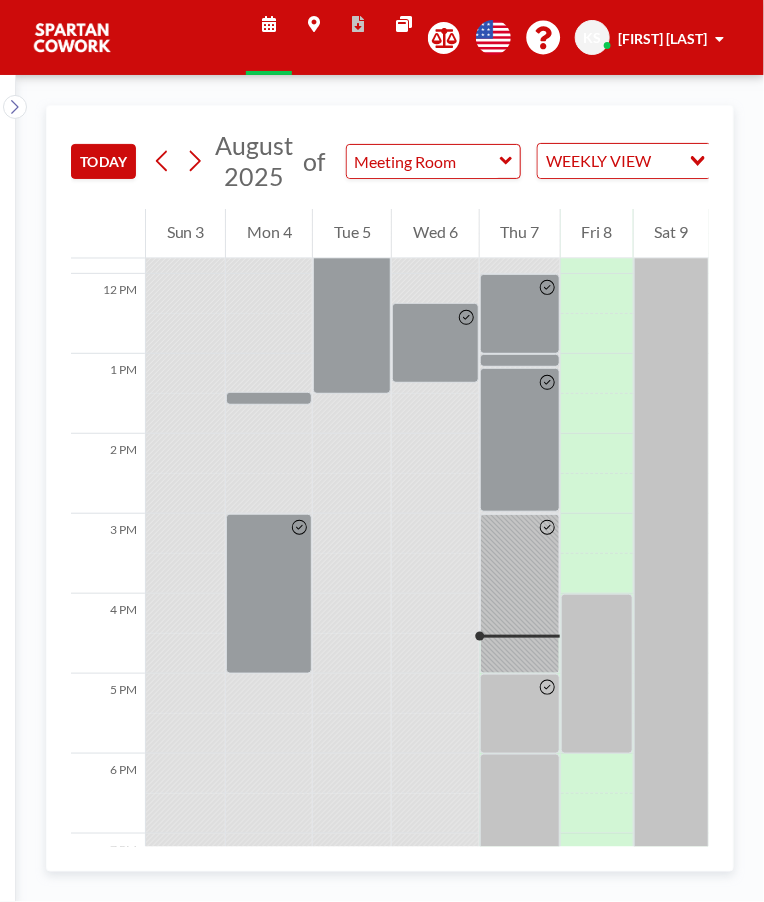 click at bounding box center [269, 594] 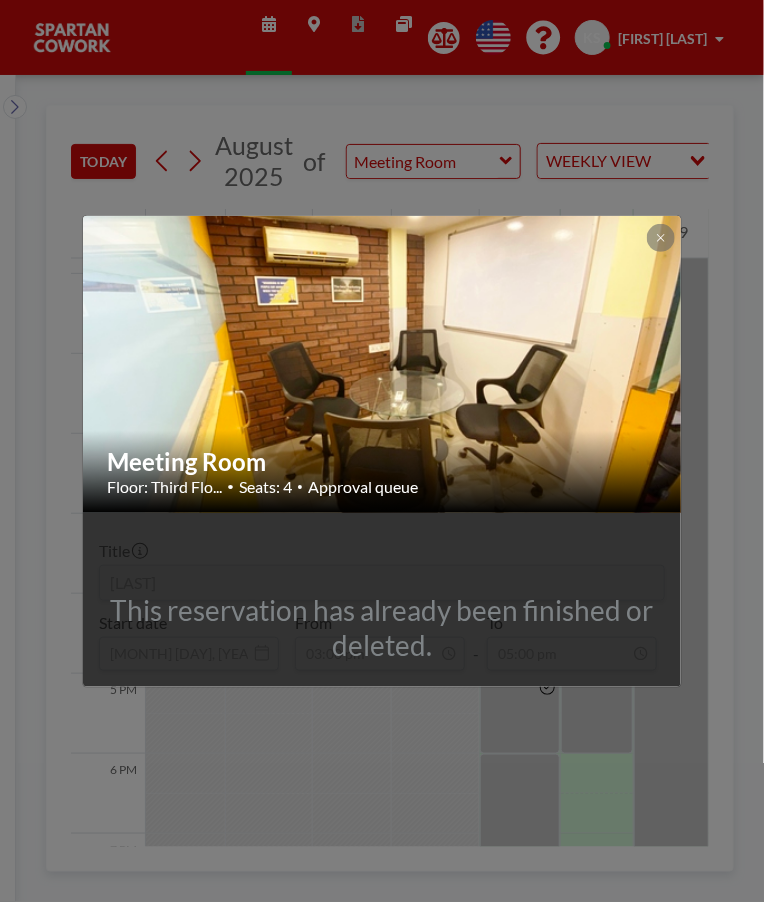 click 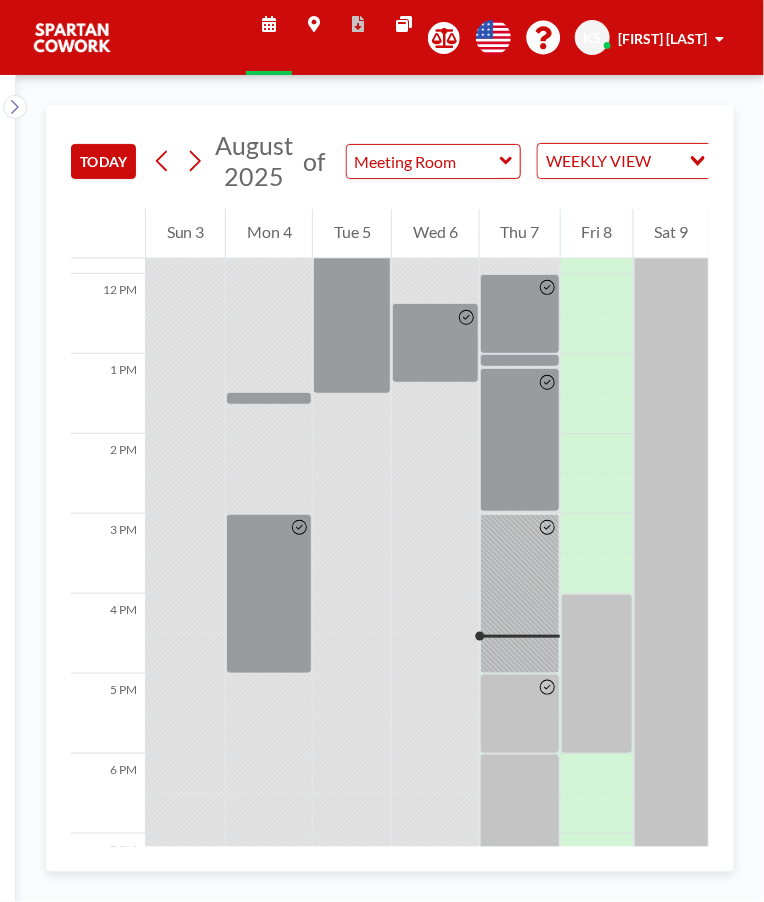 click at bounding box center (520, 440) 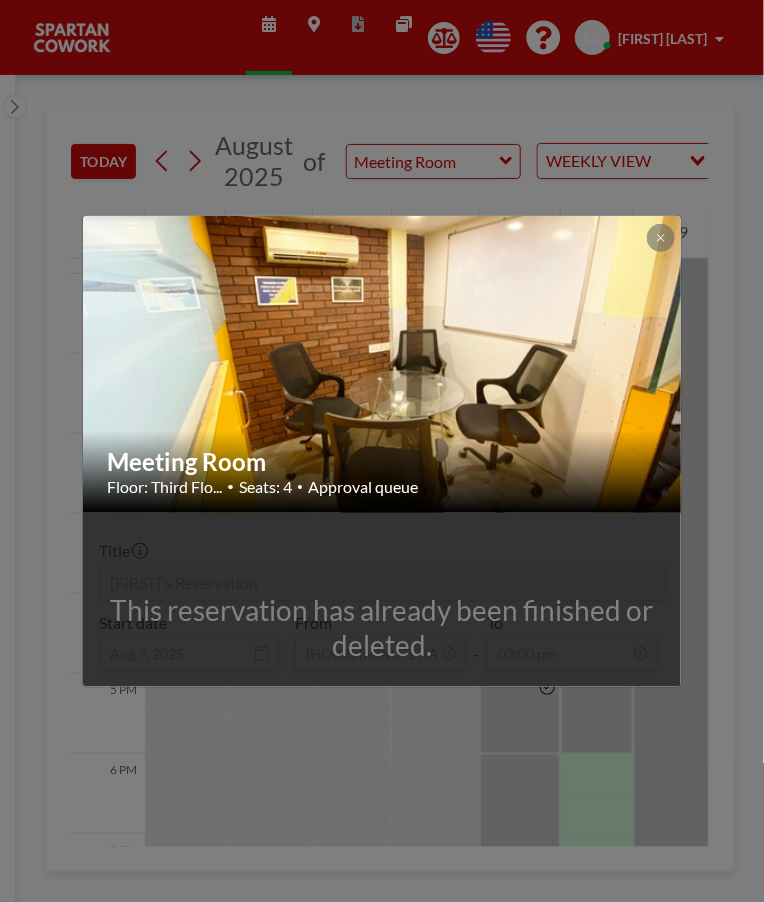 click at bounding box center (661, 238) 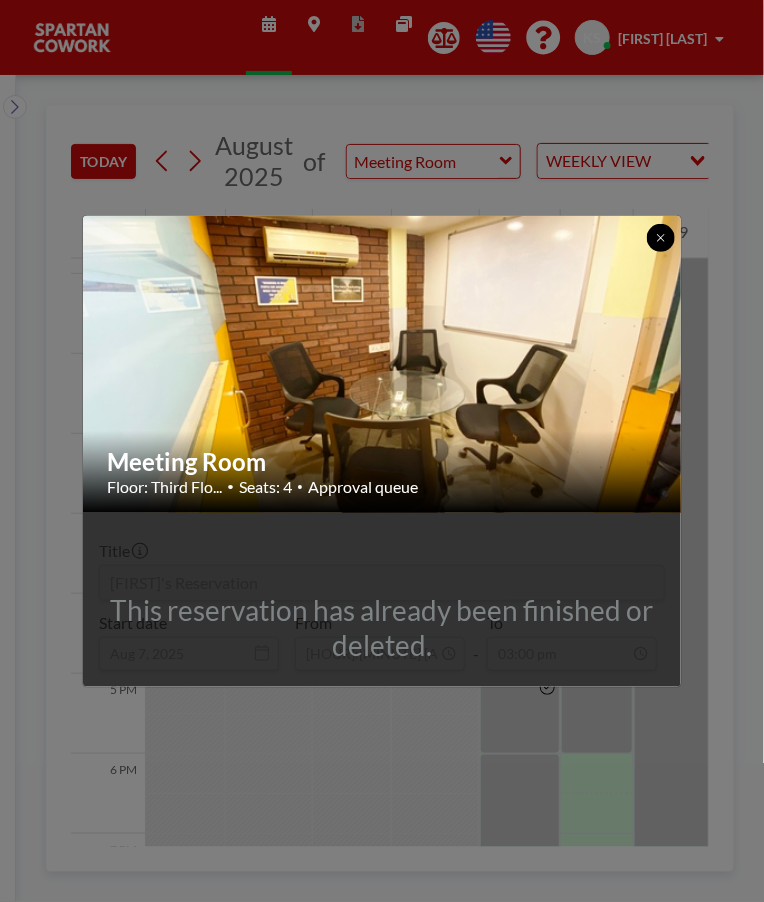 click 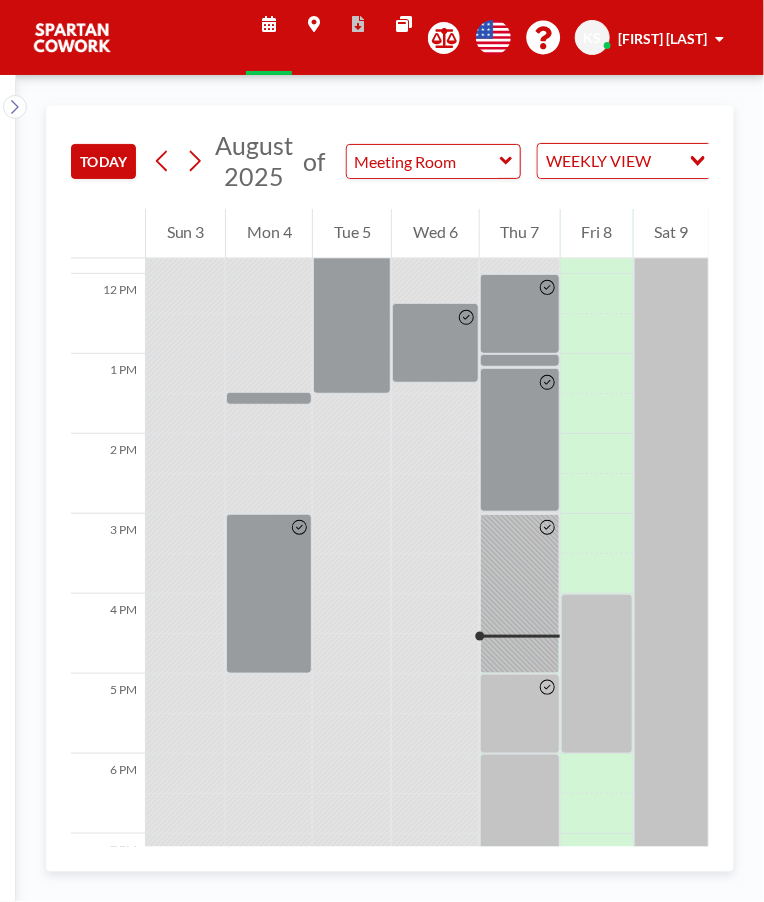 click at bounding box center (547, 594) 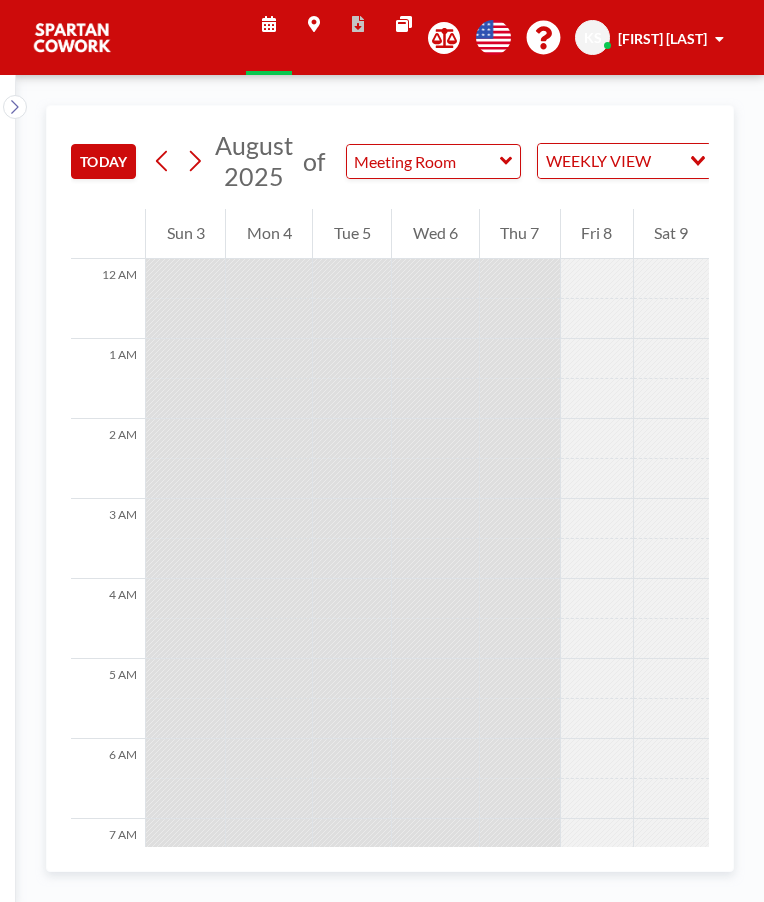 scroll, scrollTop: 0, scrollLeft: 0, axis: both 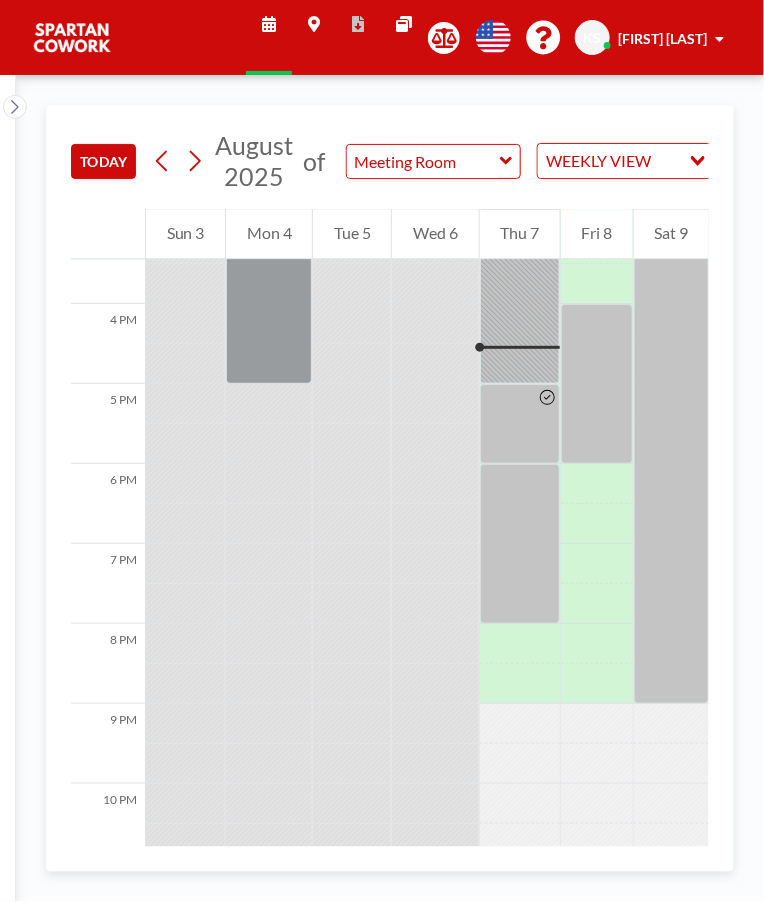 click at bounding box center (520, 424) 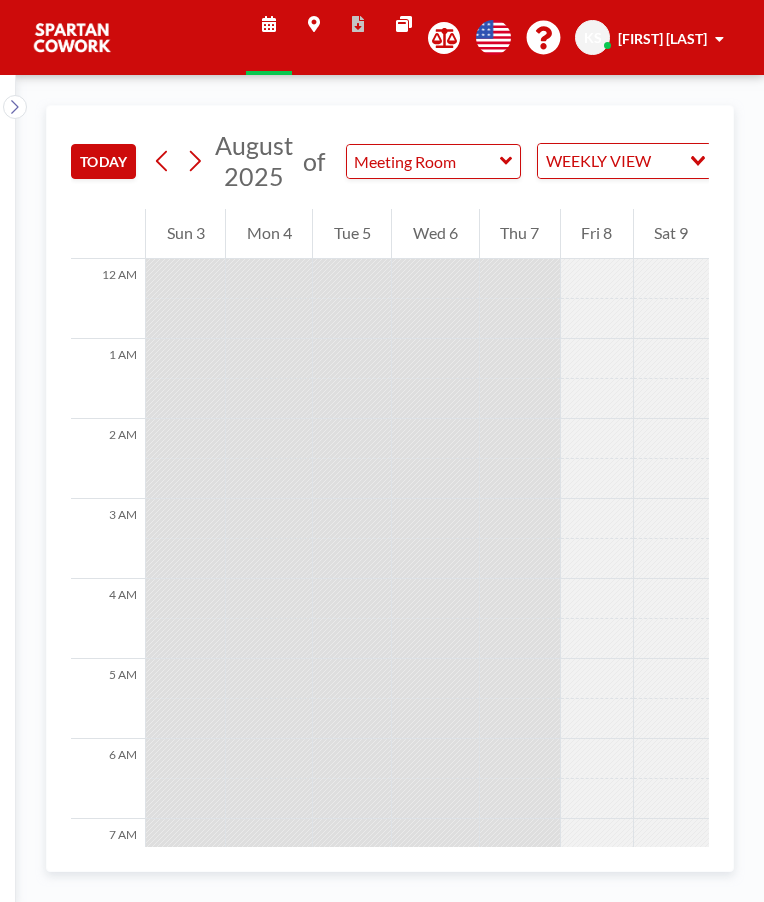 scroll, scrollTop: 0, scrollLeft: 0, axis: both 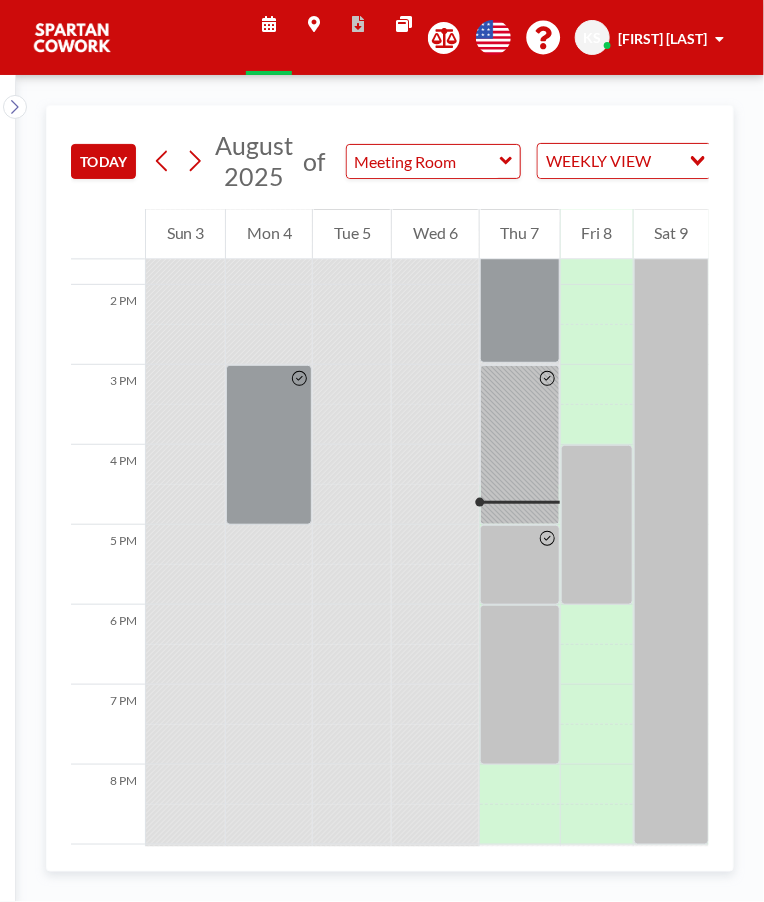 click at bounding box center (520, 445) 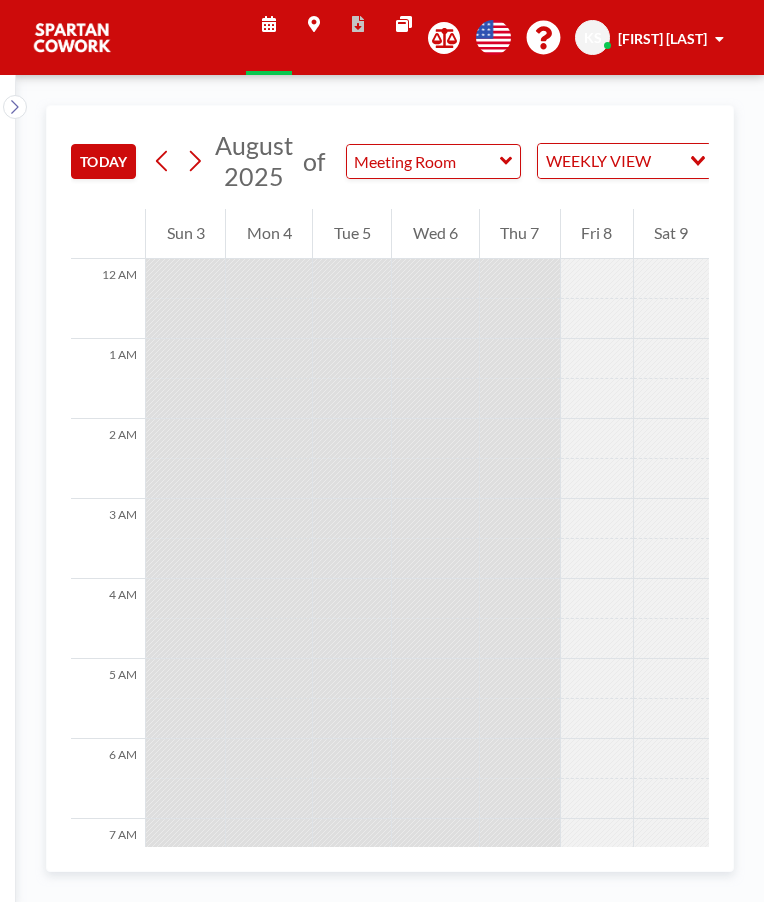scroll, scrollTop: 0, scrollLeft: 0, axis: both 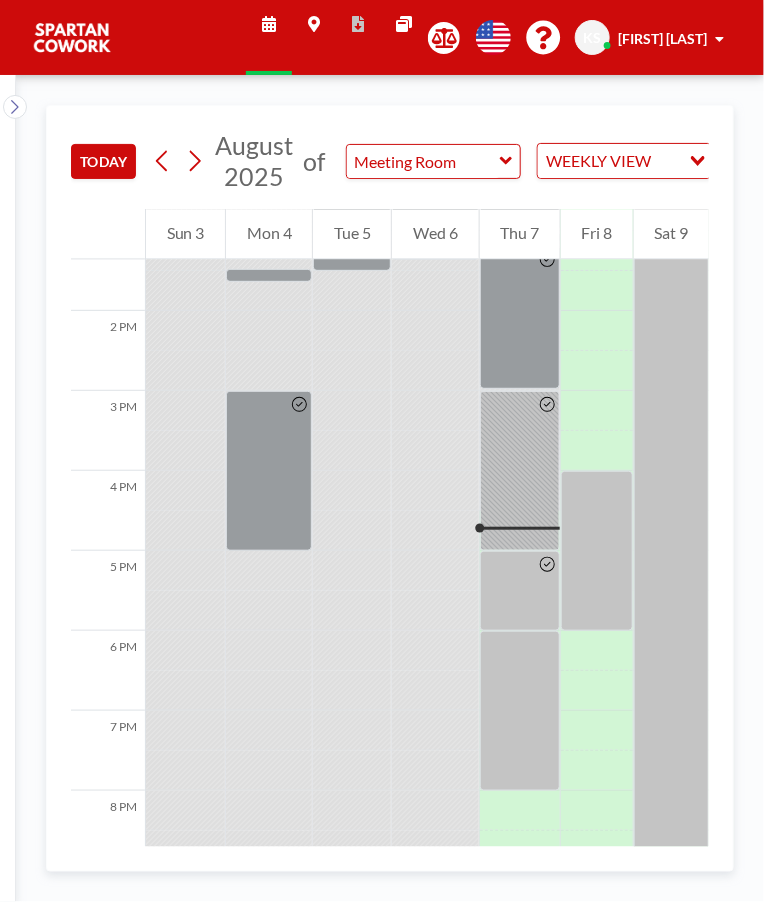 click at bounding box center (547, 471) 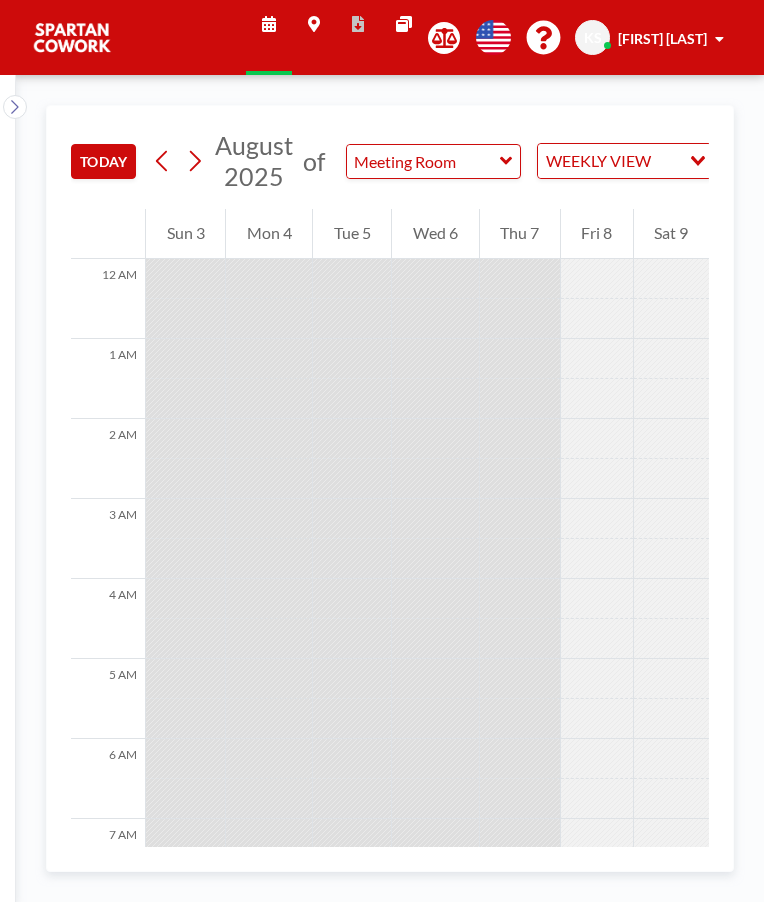 scroll, scrollTop: 0, scrollLeft: 0, axis: both 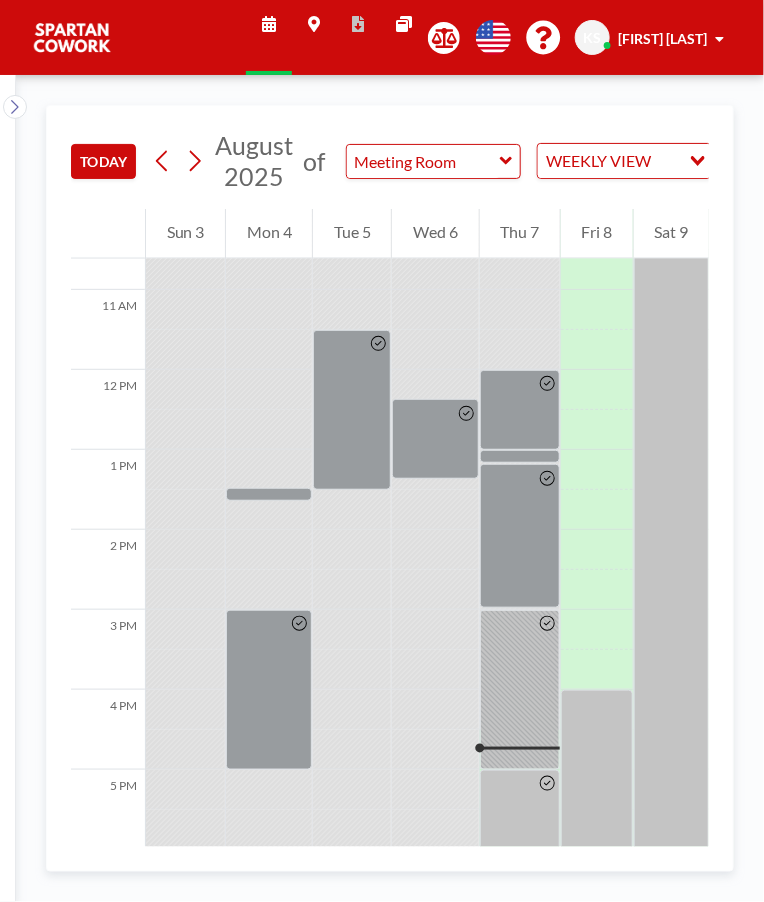 click at bounding box center [547, 536] 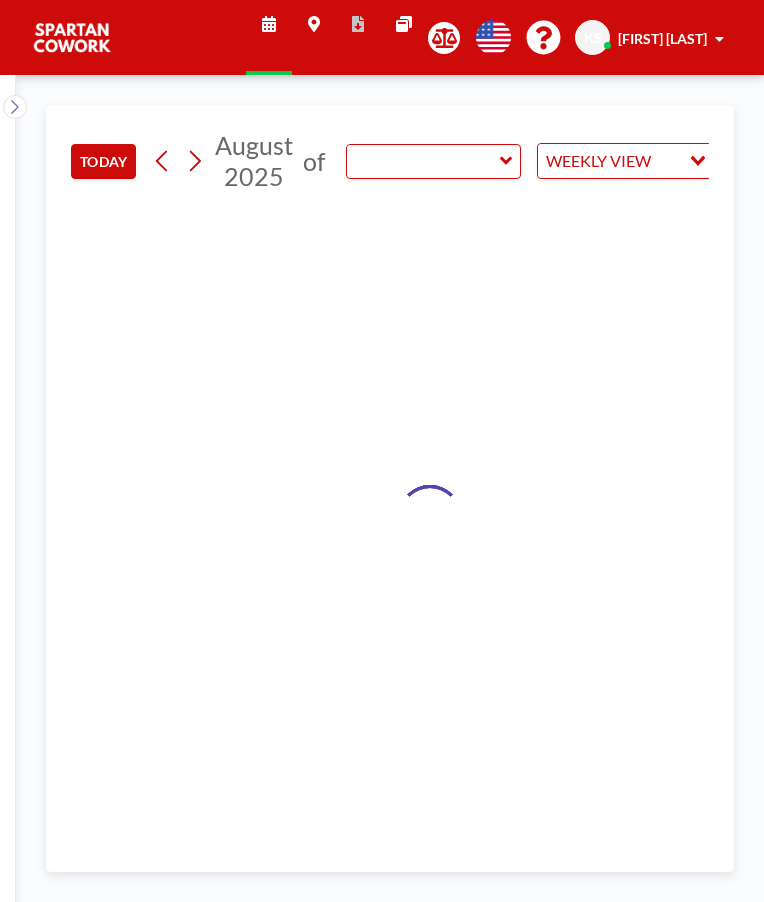 scroll, scrollTop: 0, scrollLeft: 0, axis: both 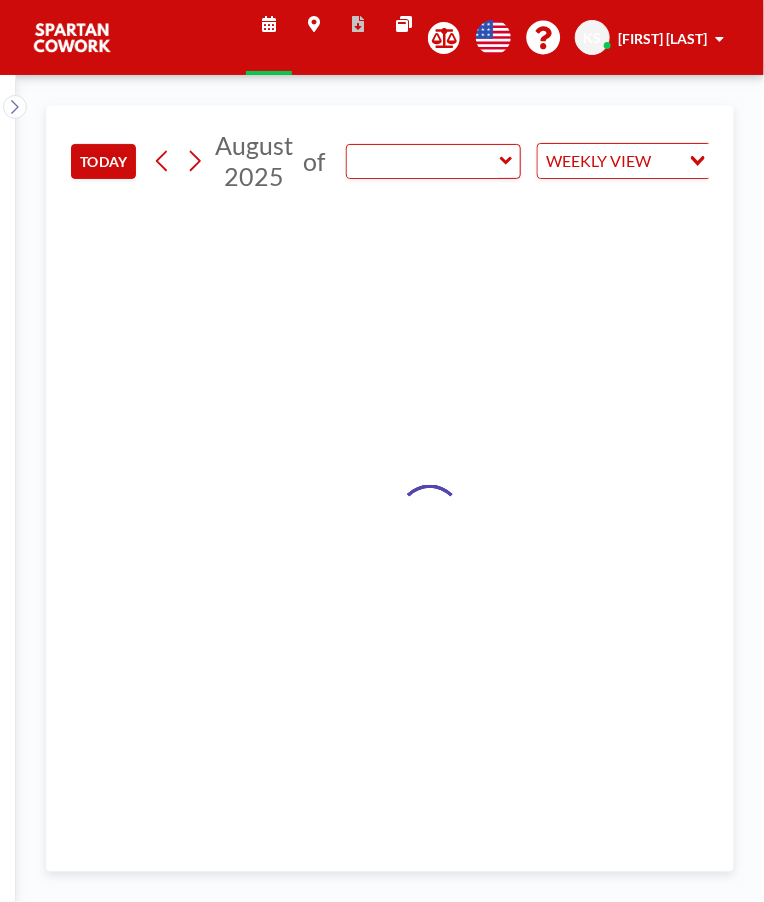 type on "Meeting Room" 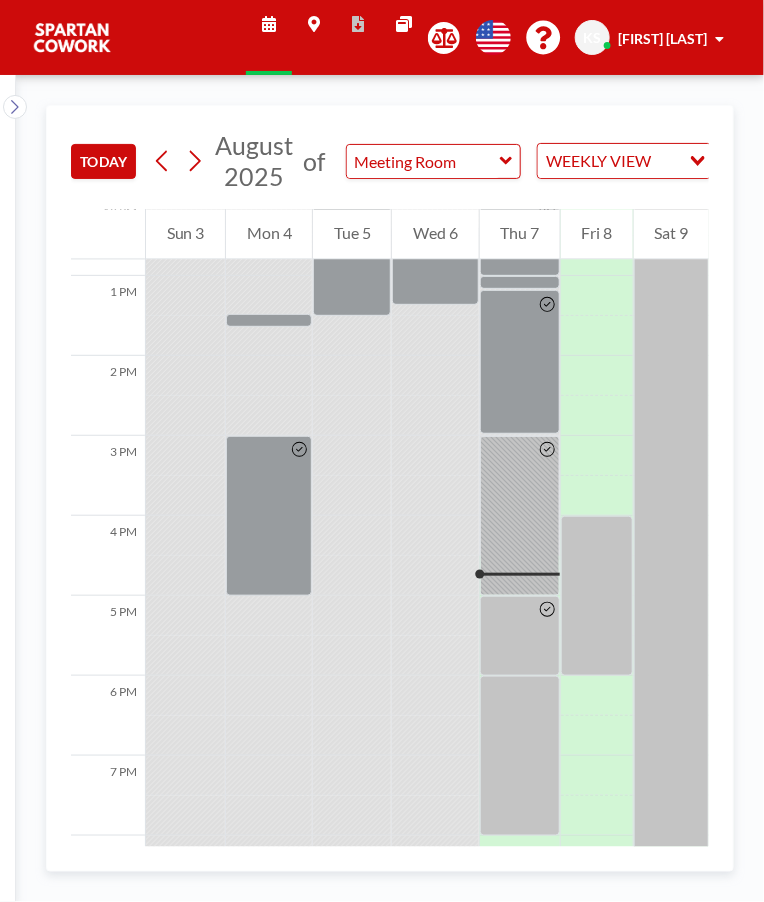 scroll, scrollTop: 1017, scrollLeft: 0, axis: vertical 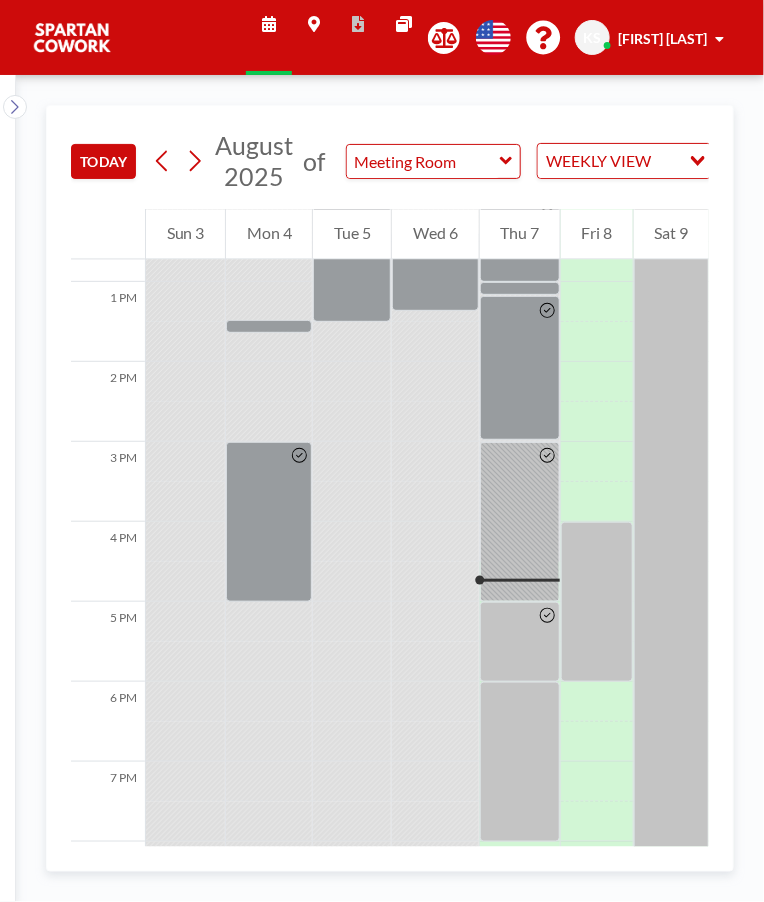 click at bounding box center [269, 522] 